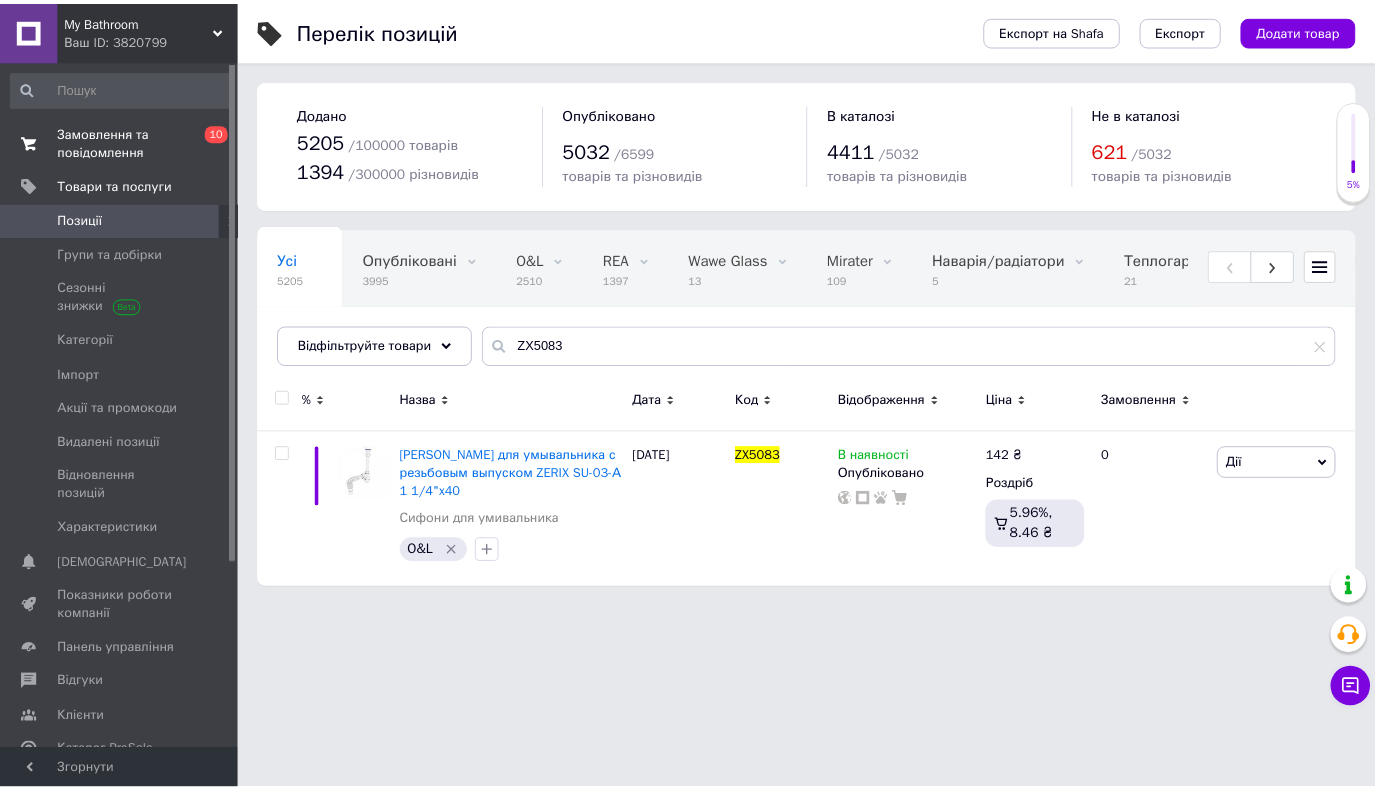 scroll, scrollTop: 0, scrollLeft: 0, axis: both 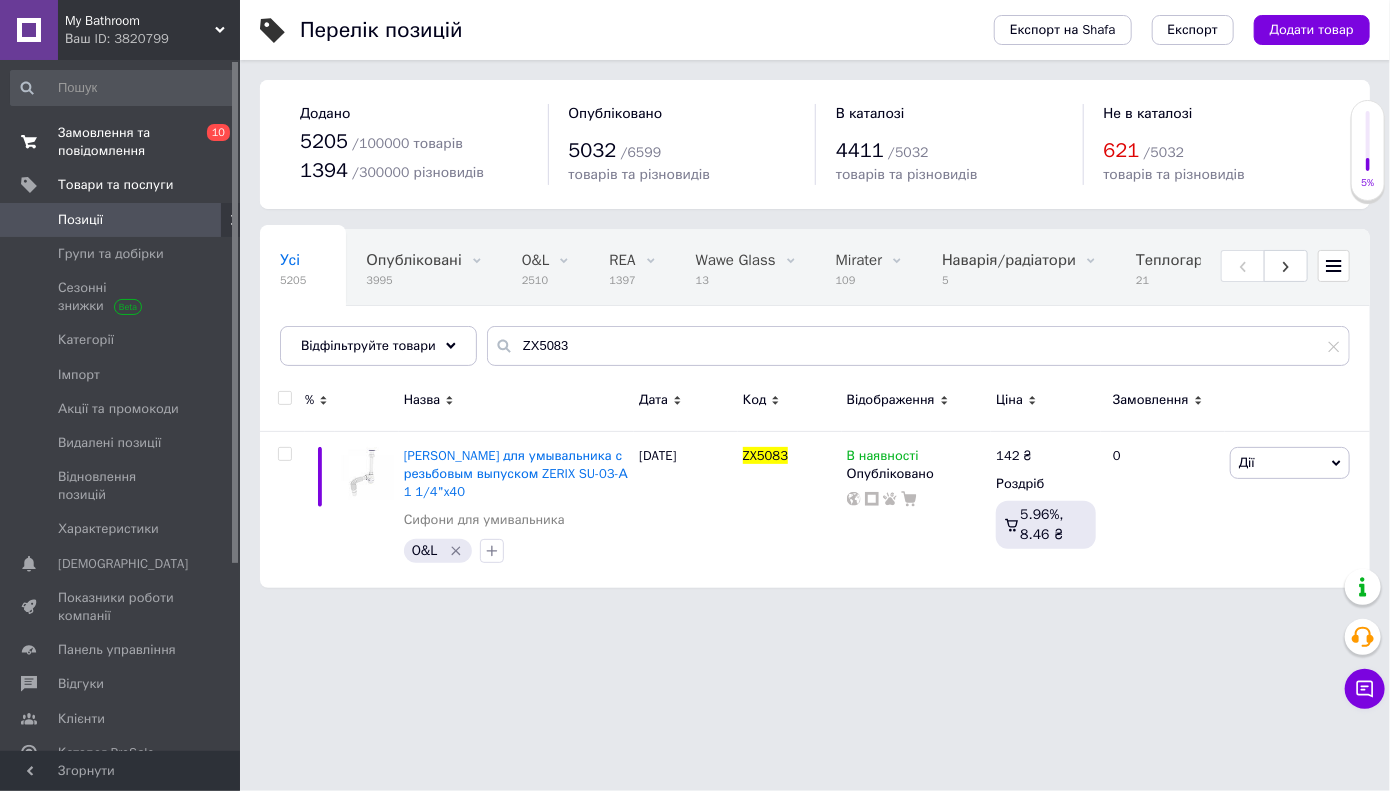 click on "Замовлення та повідомлення" at bounding box center [121, 142] 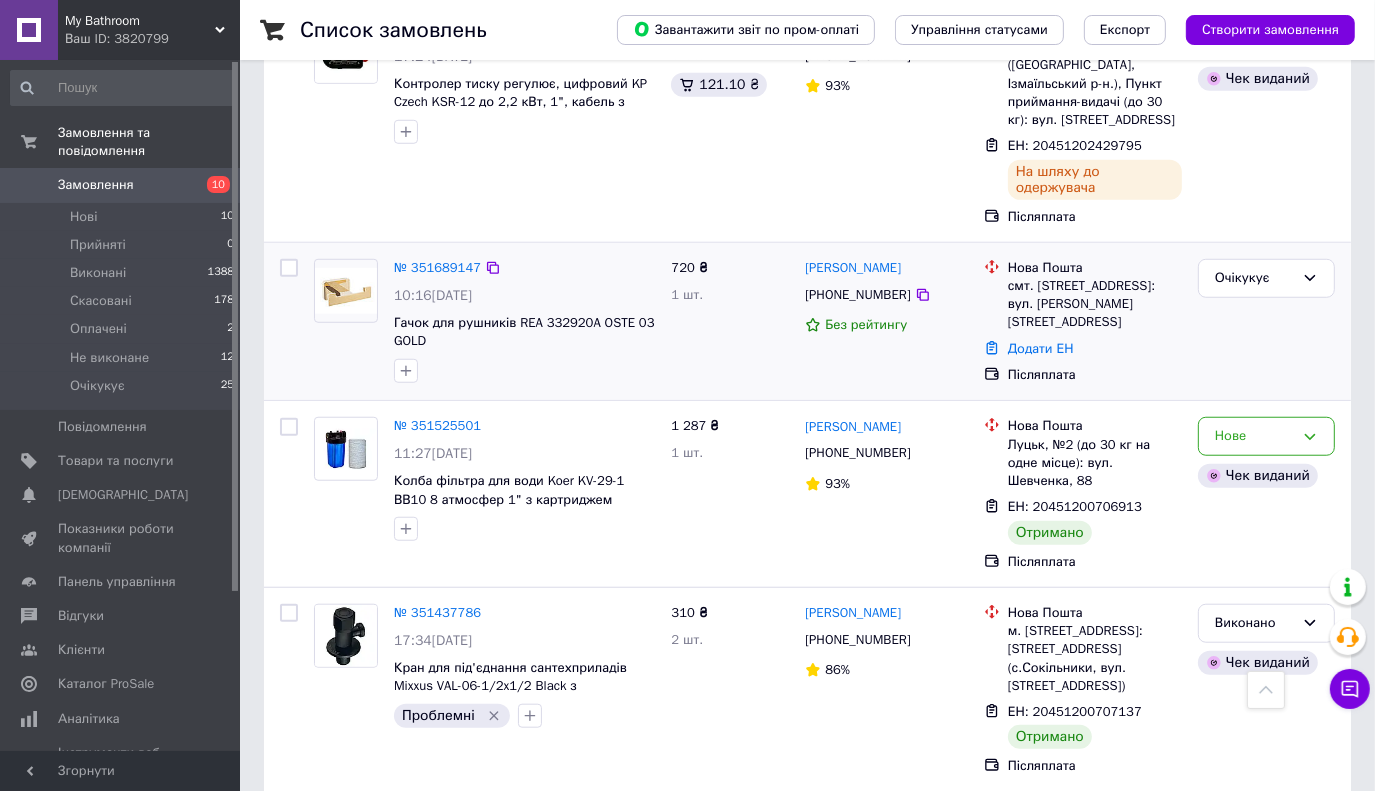 scroll, scrollTop: 1400, scrollLeft: 0, axis: vertical 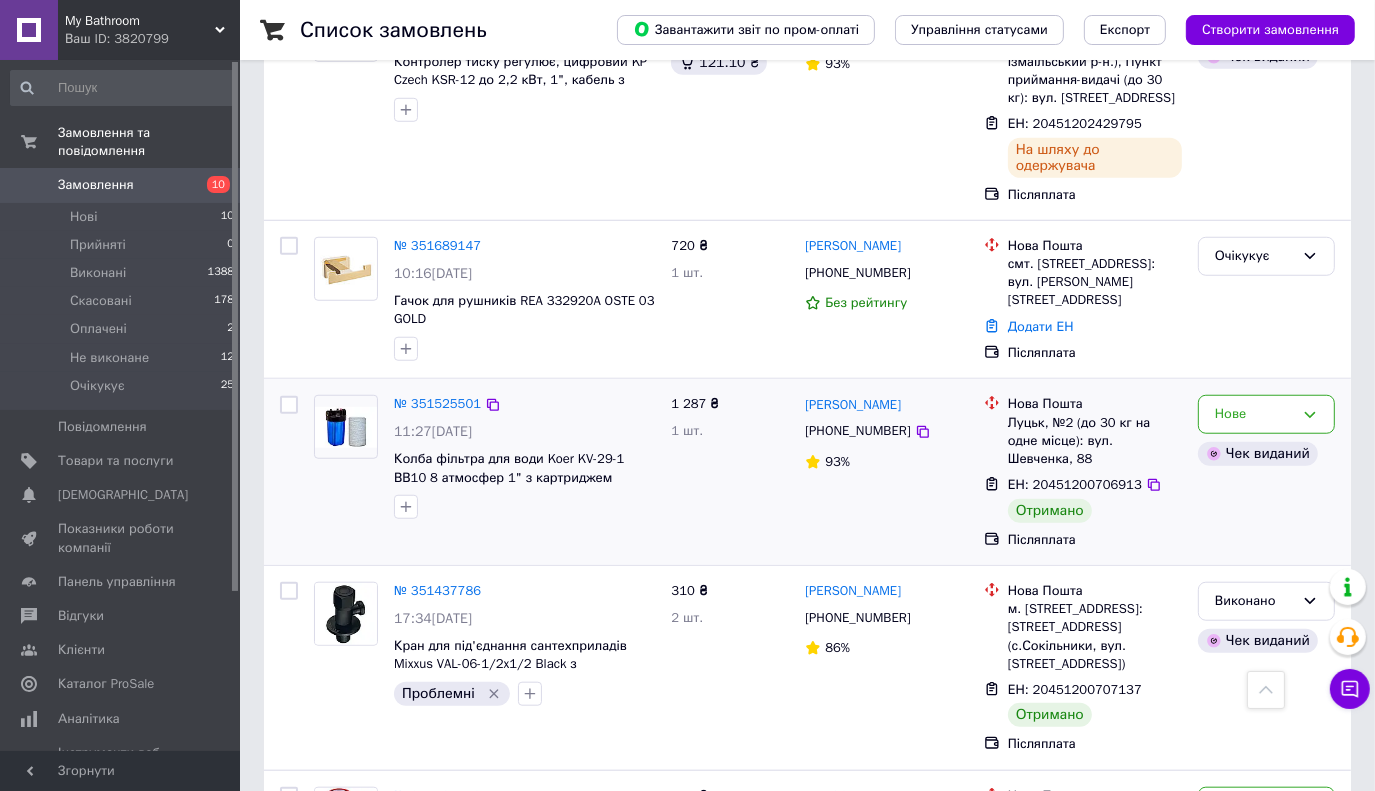 click at bounding box center [289, 405] 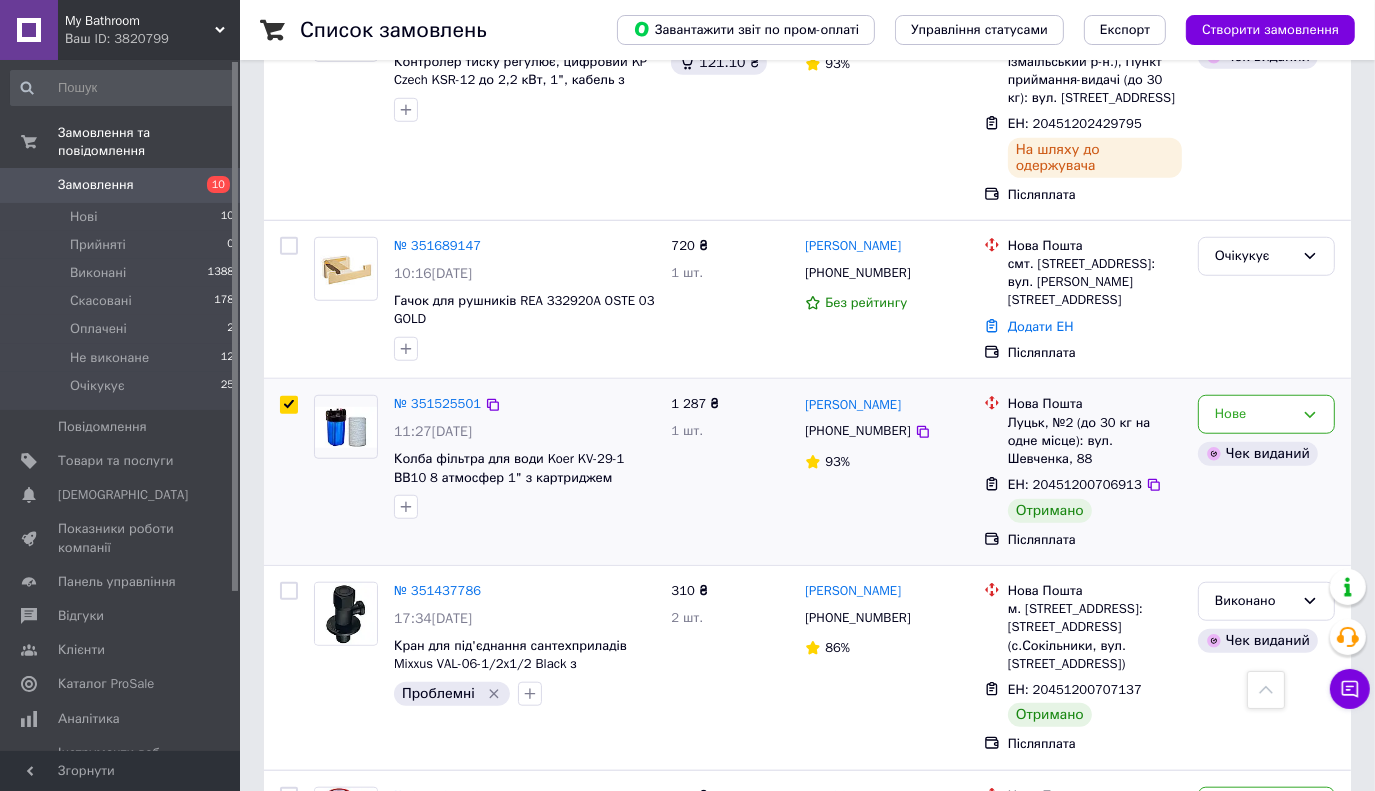 checkbox on "true" 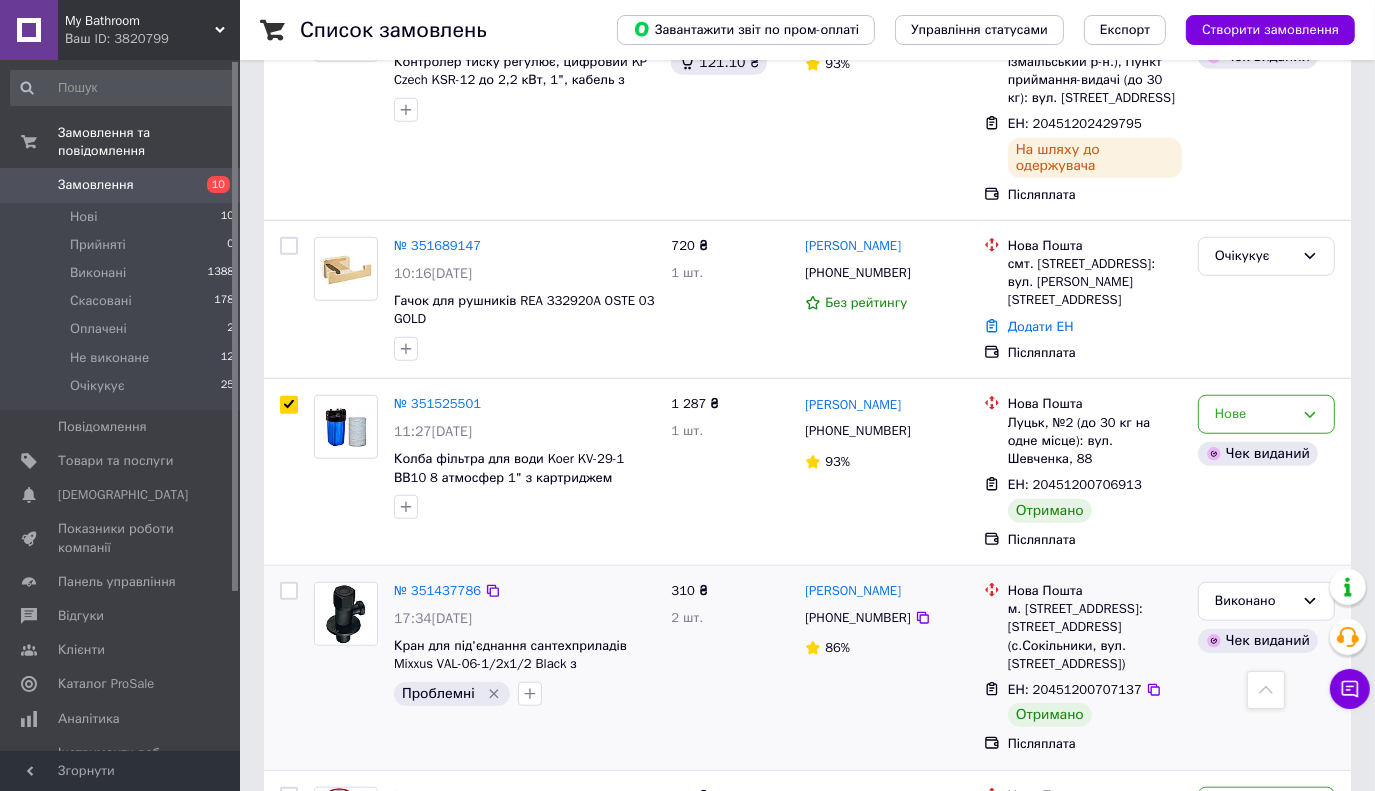 click at bounding box center (289, 591) 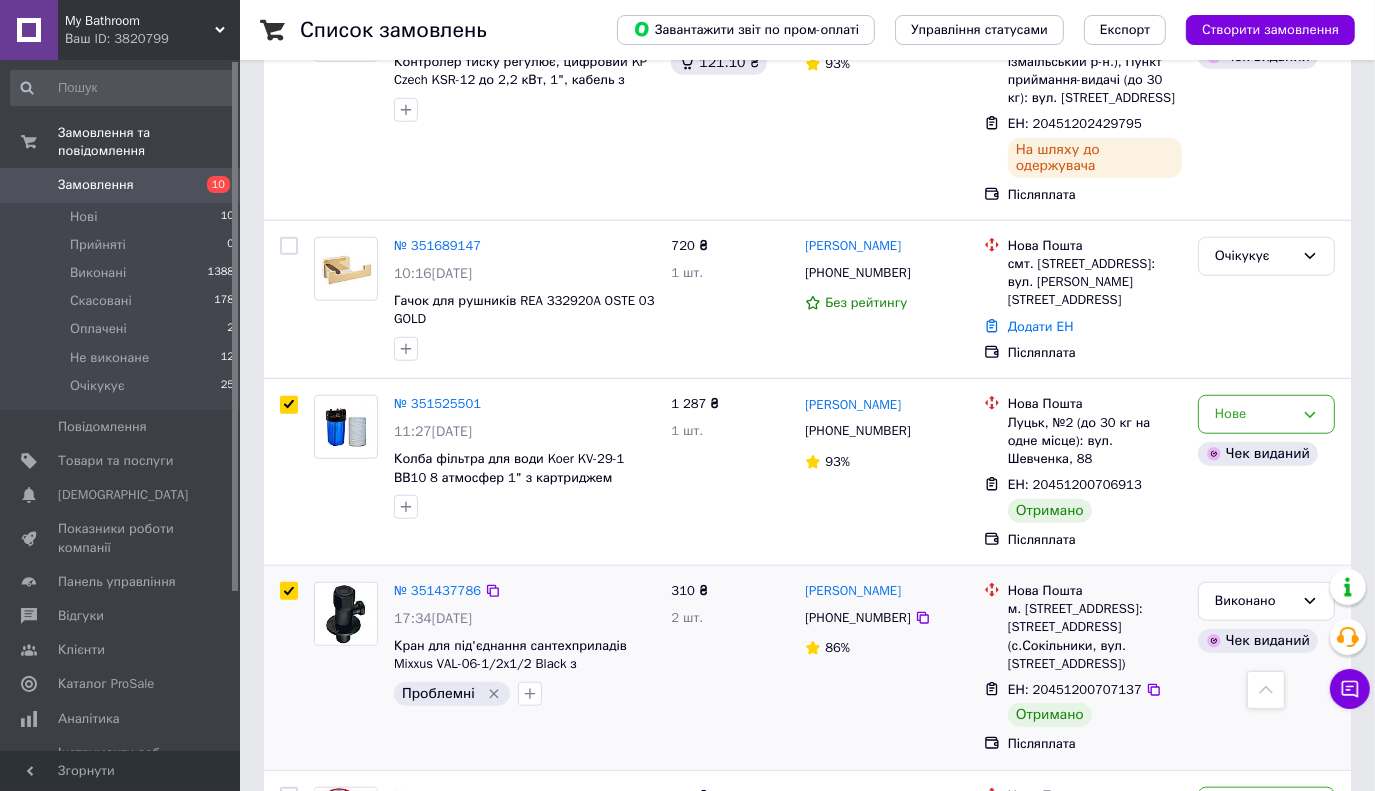 checkbox on "true" 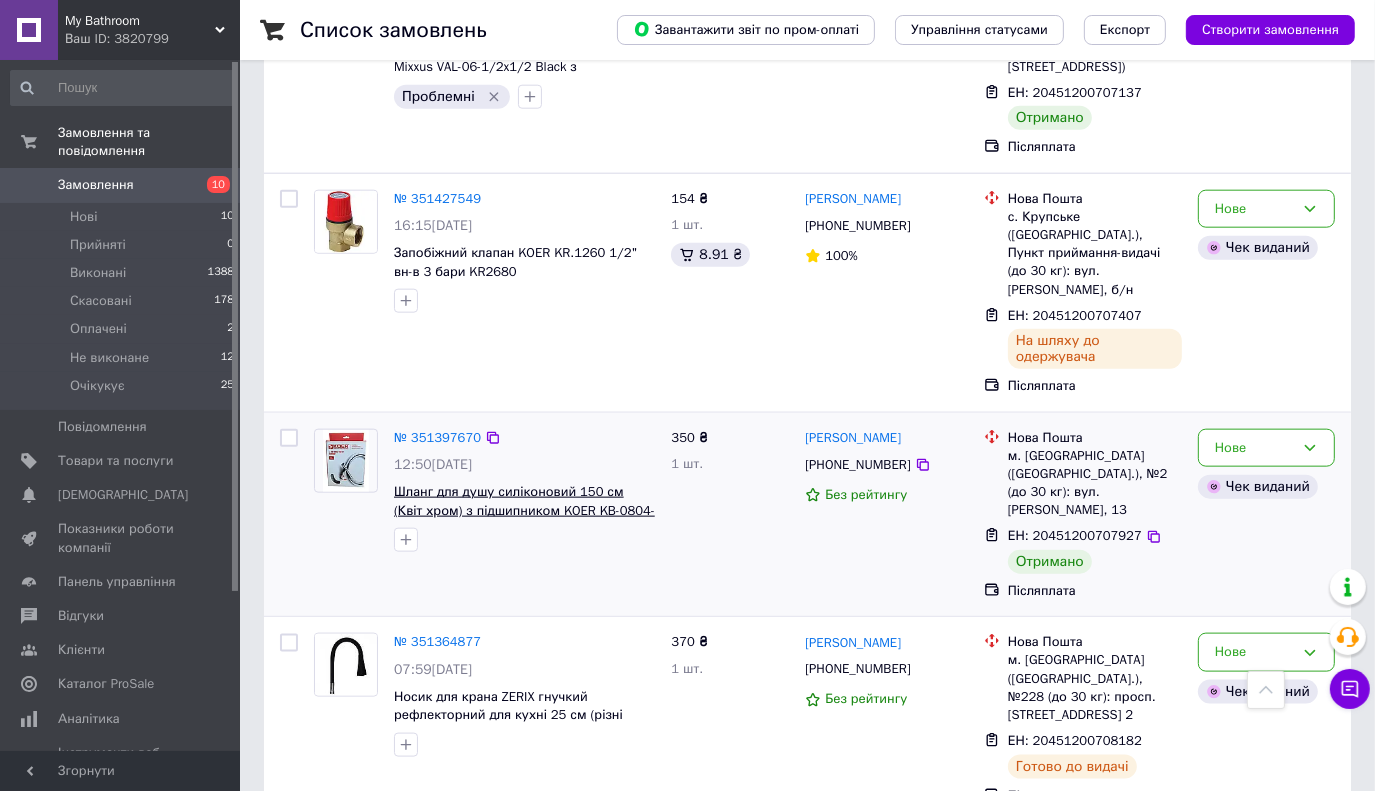 scroll, scrollTop: 2000, scrollLeft: 0, axis: vertical 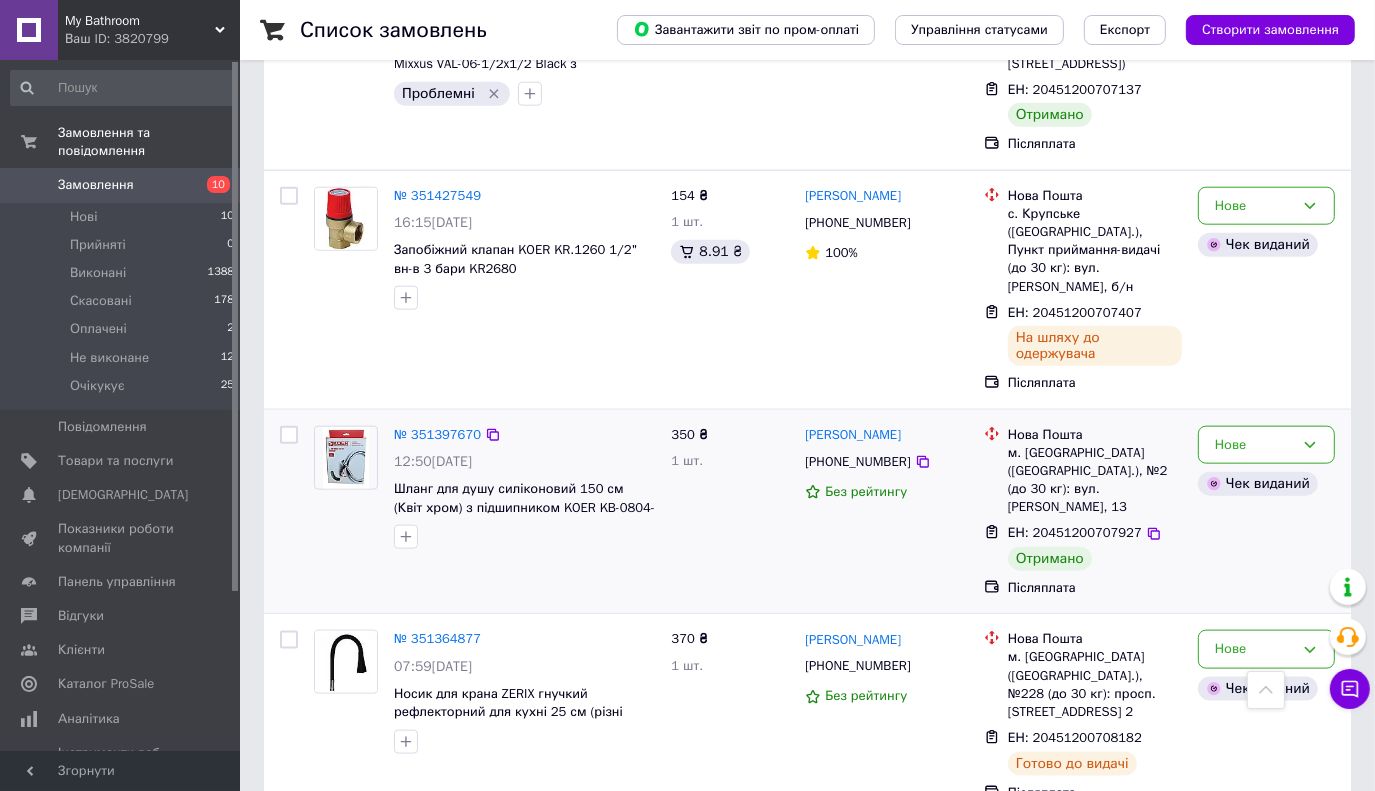 click at bounding box center [289, 435] 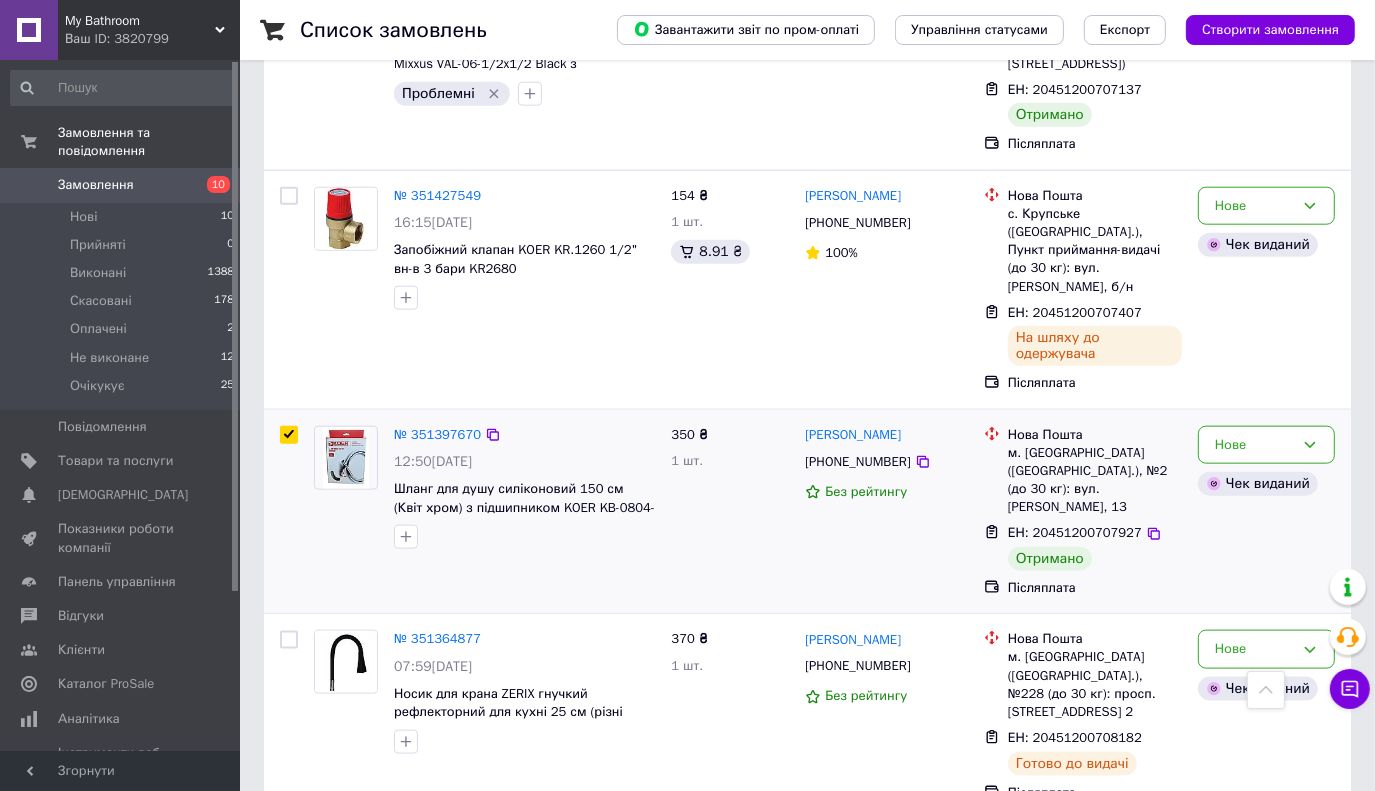 checkbox on "true" 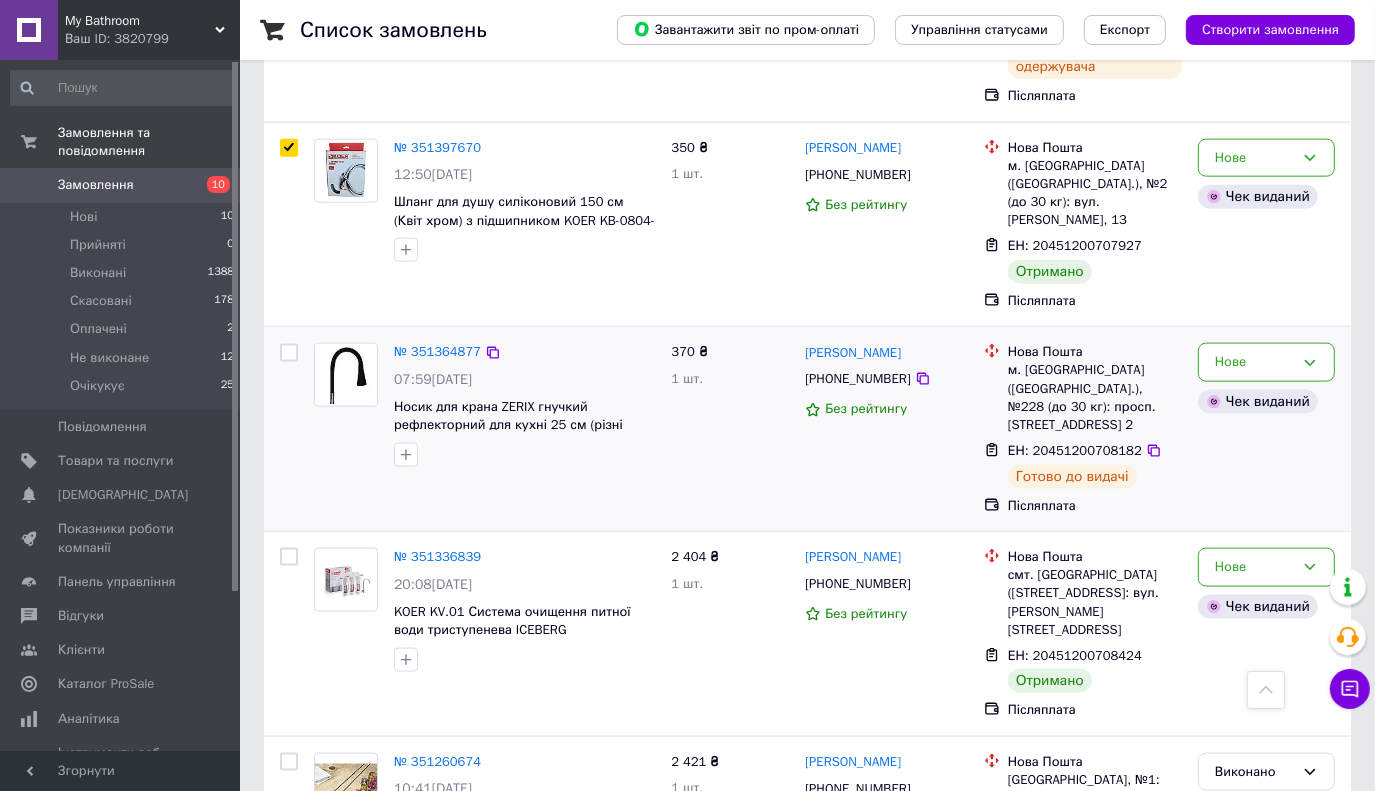 scroll, scrollTop: 2300, scrollLeft: 0, axis: vertical 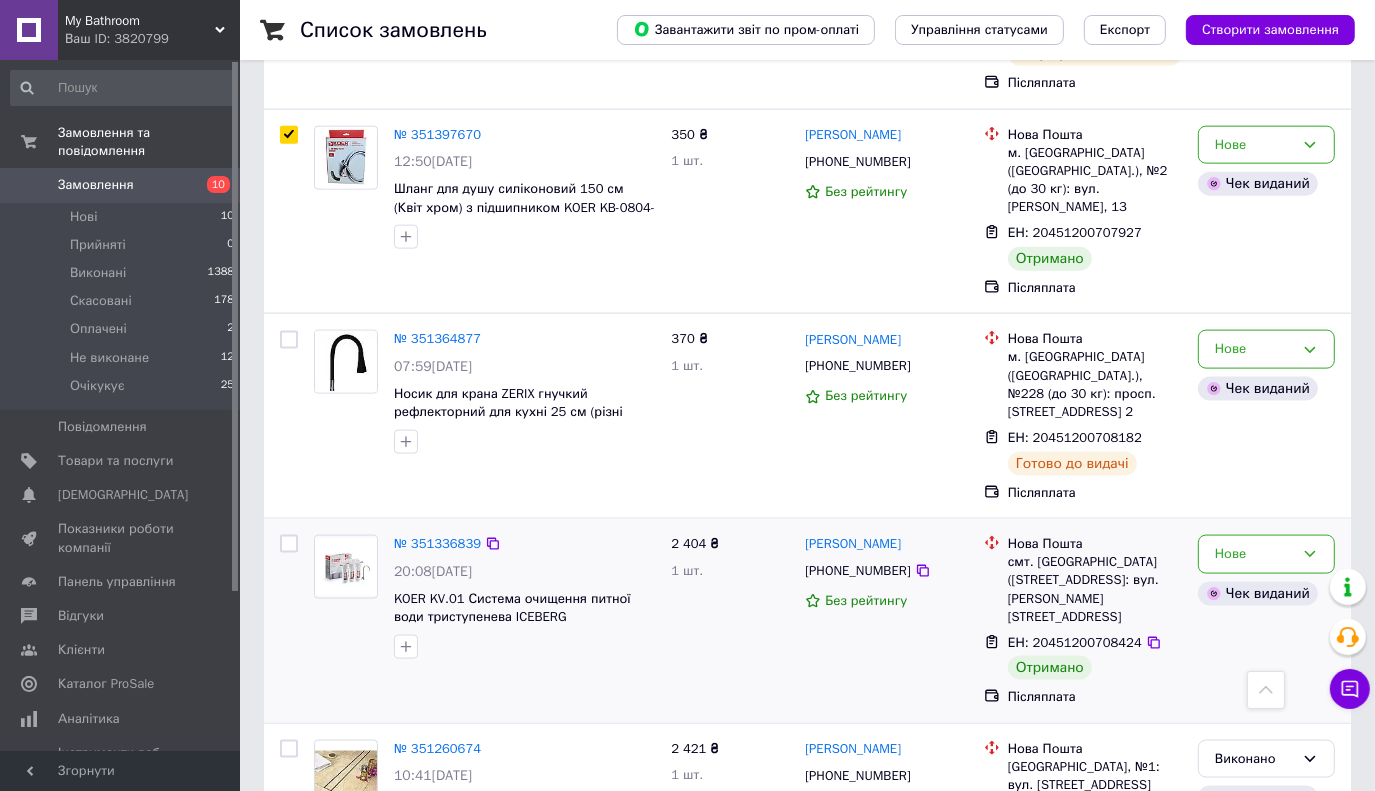 click at bounding box center (289, 544) 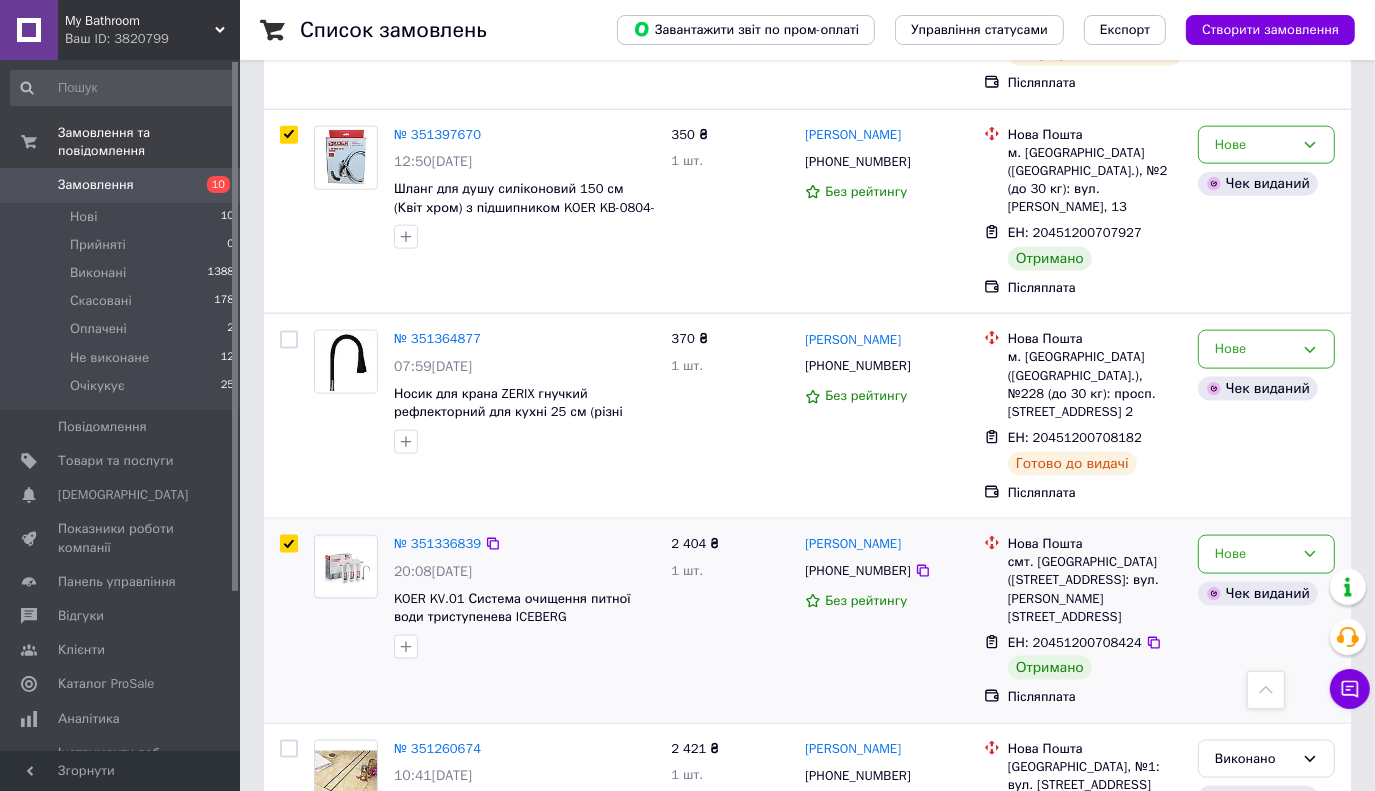 checkbox on "true" 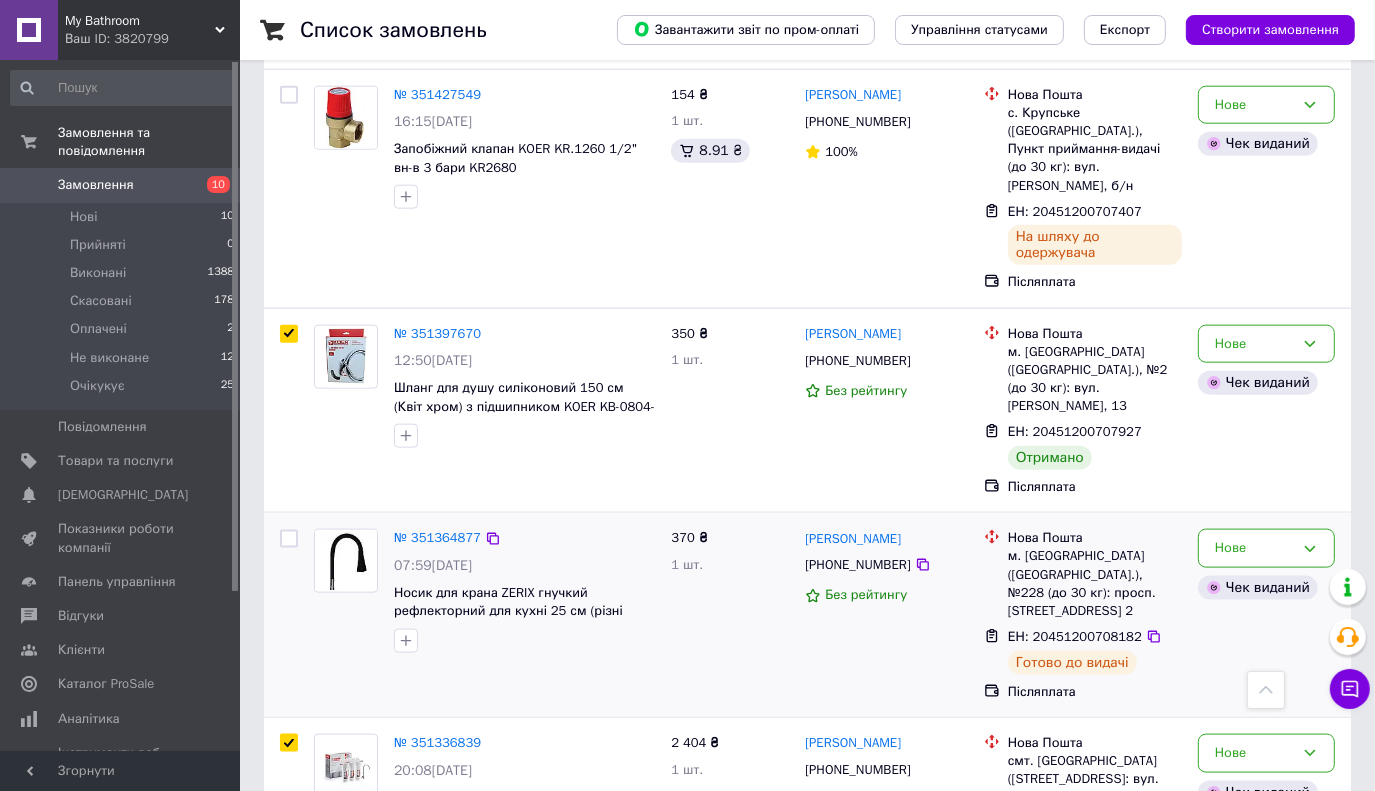 scroll, scrollTop: 2100, scrollLeft: 0, axis: vertical 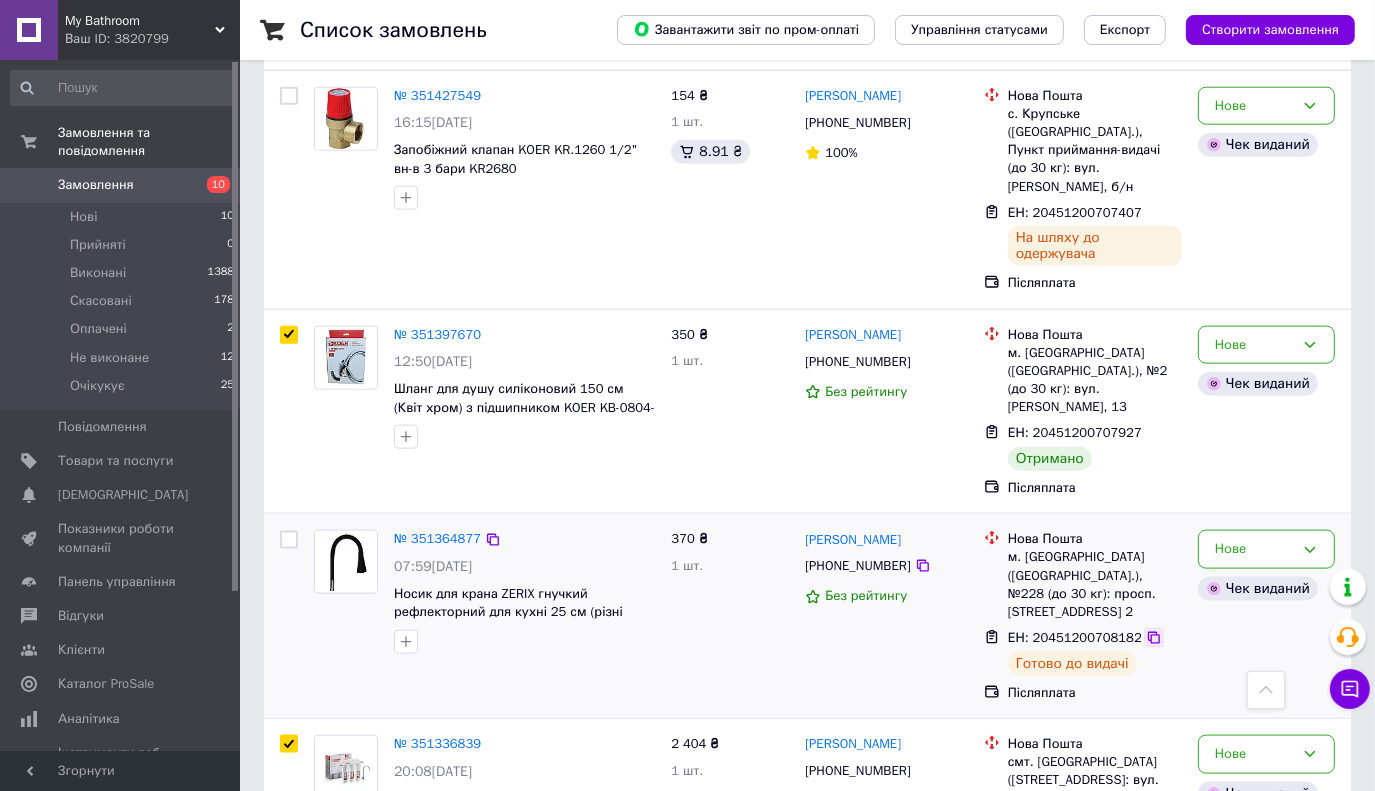click 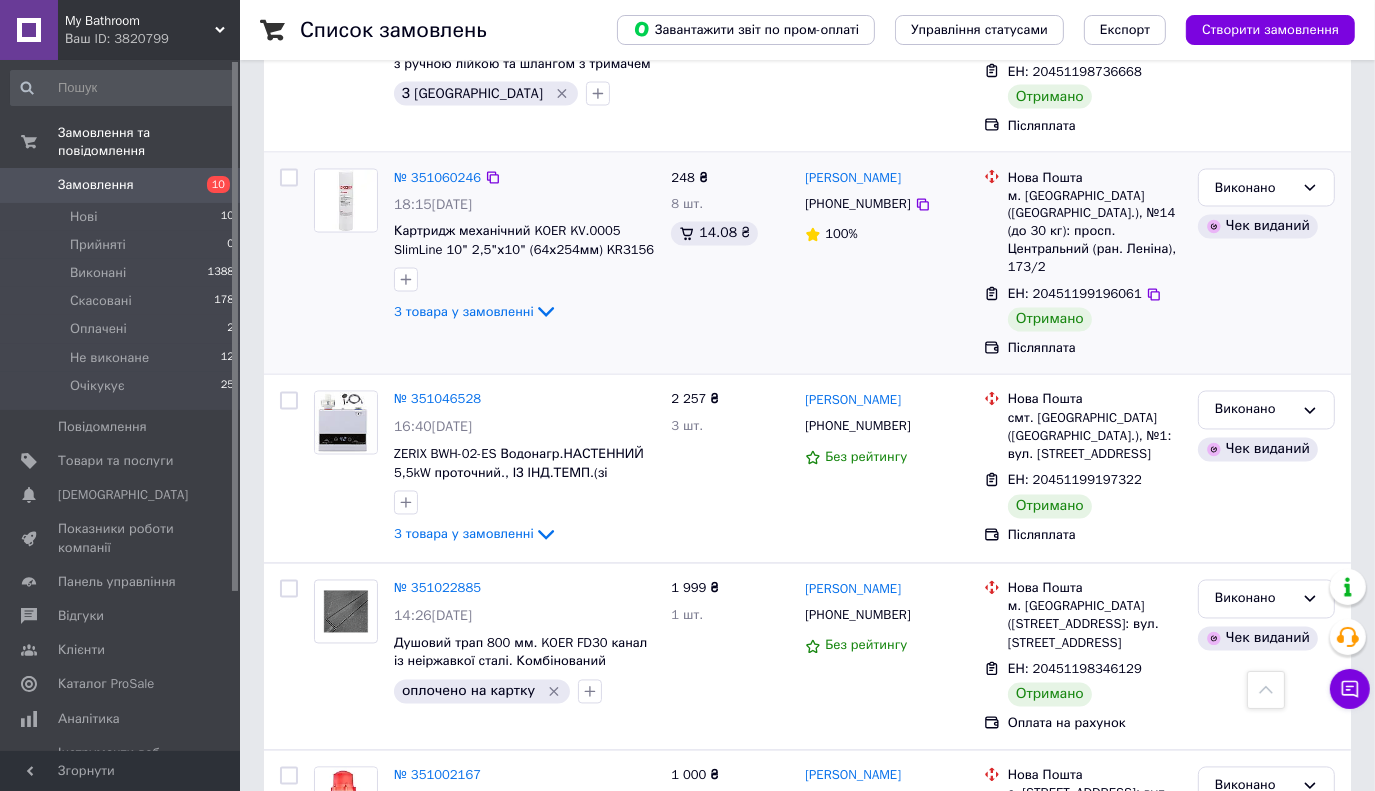 scroll, scrollTop: 3254, scrollLeft: 0, axis: vertical 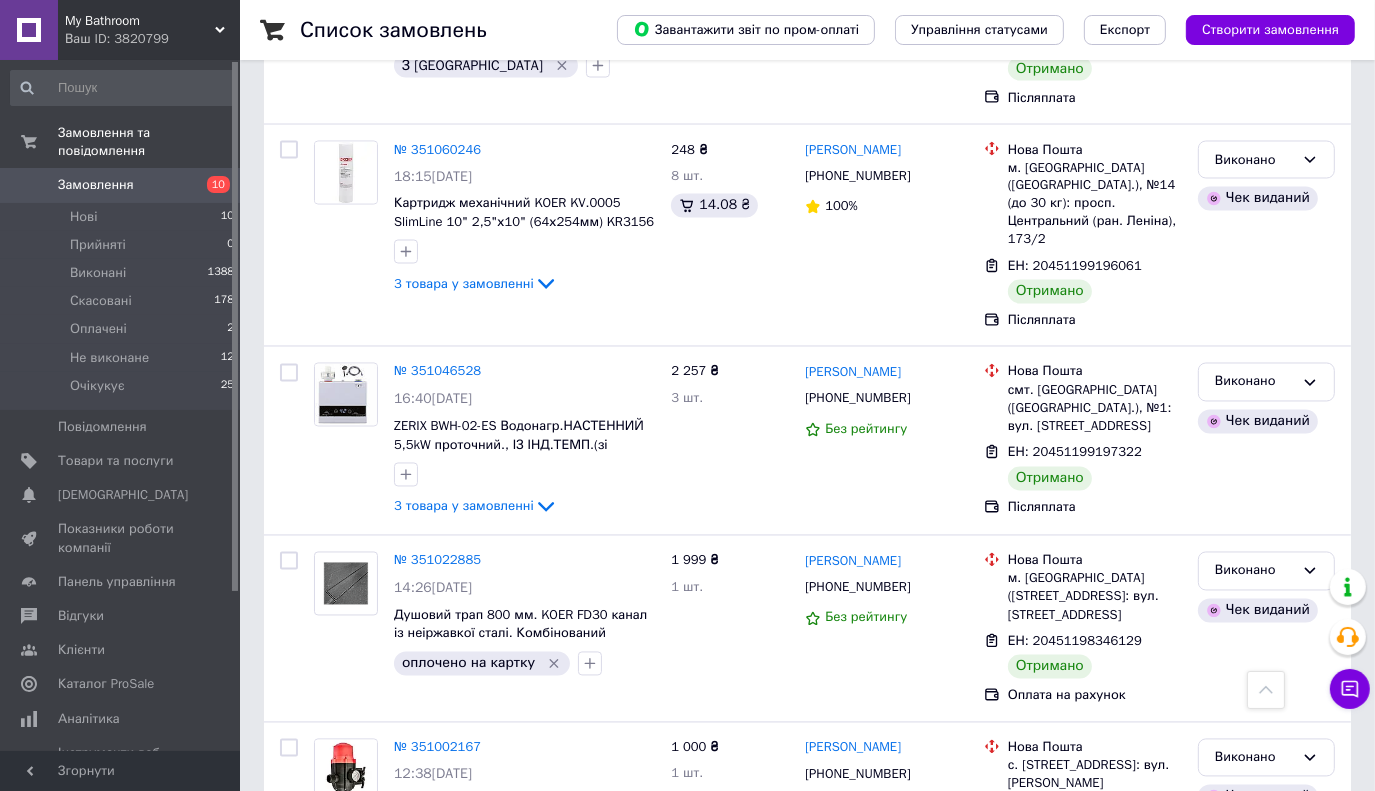 click on "Наступна" at bounding box center [540, 953] 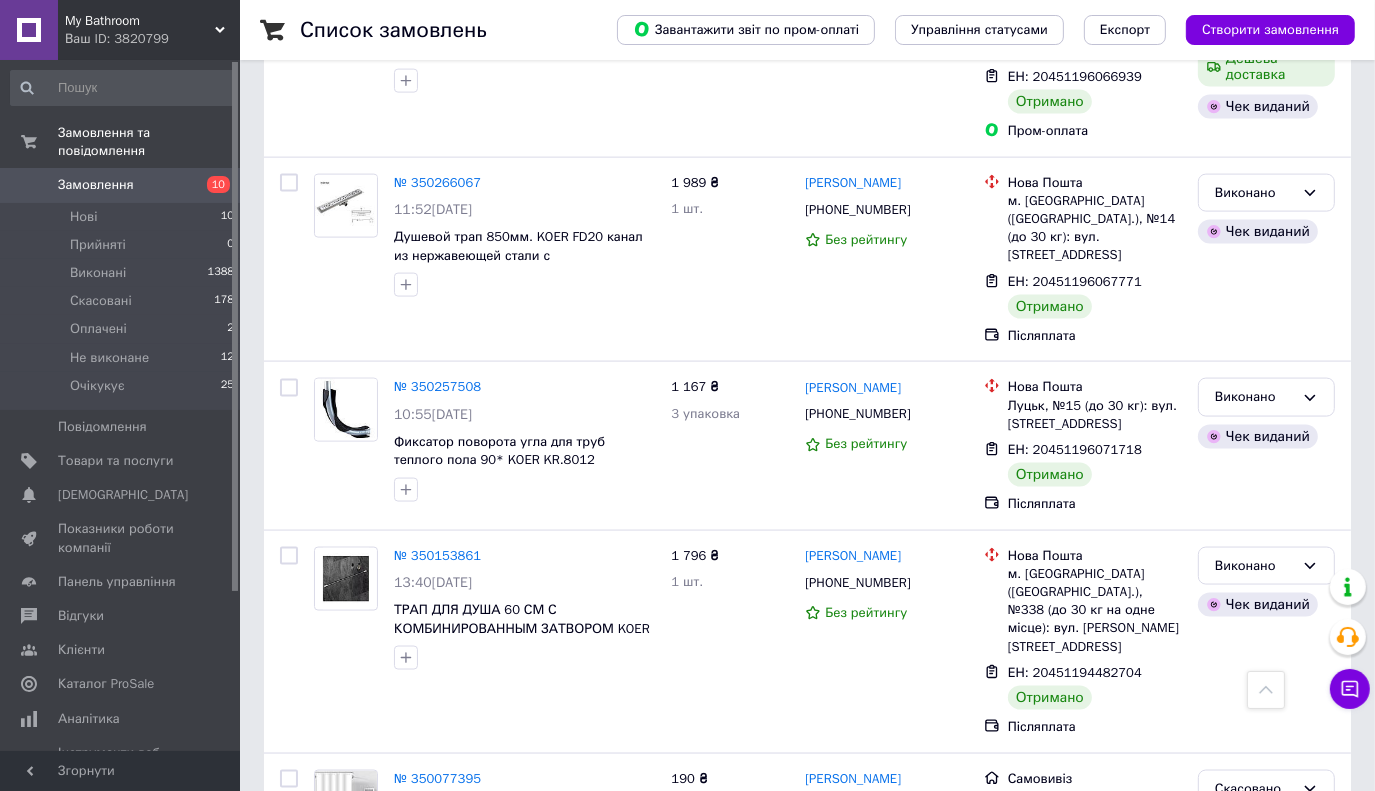 scroll, scrollTop: 3052, scrollLeft: 0, axis: vertical 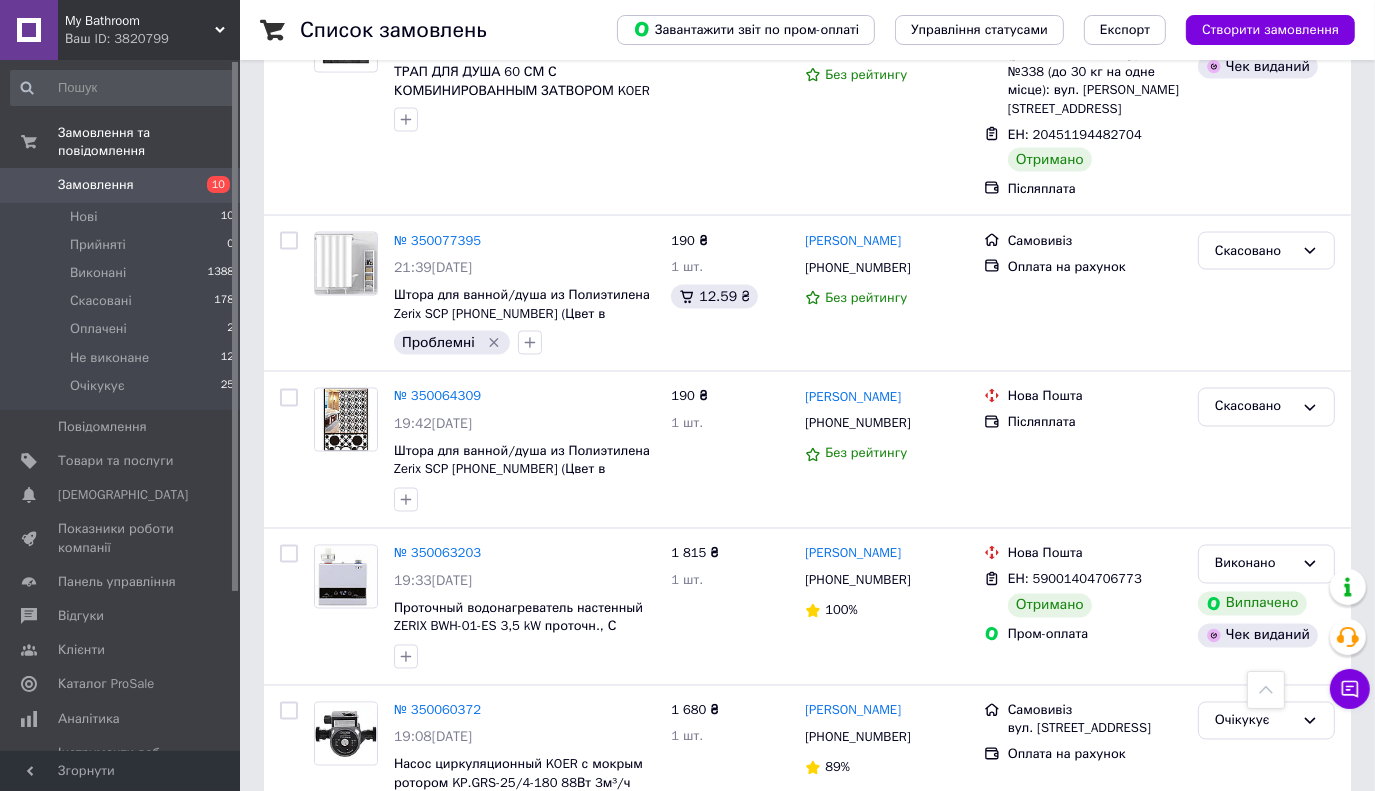 click on "1" at bounding box center (404, 886) 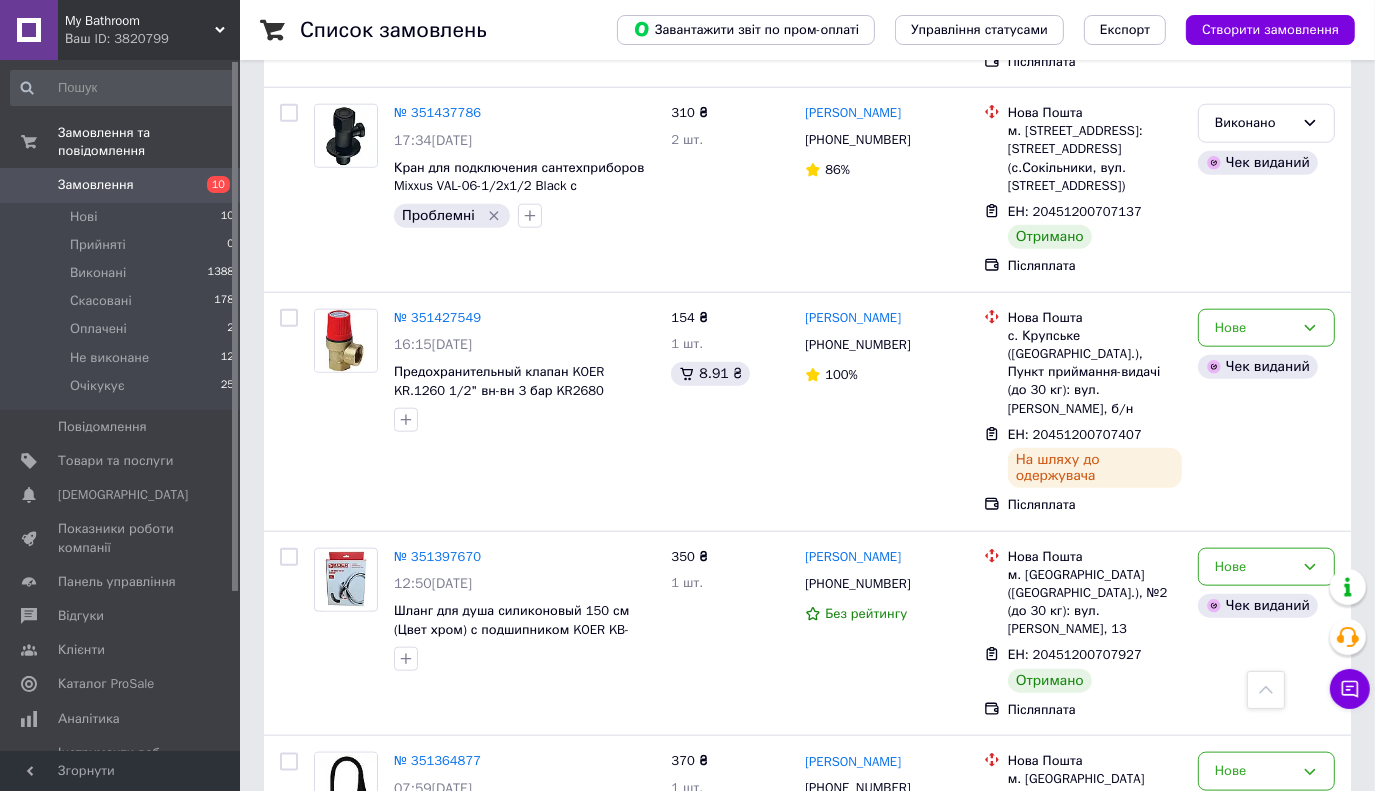 scroll, scrollTop: 1900, scrollLeft: 0, axis: vertical 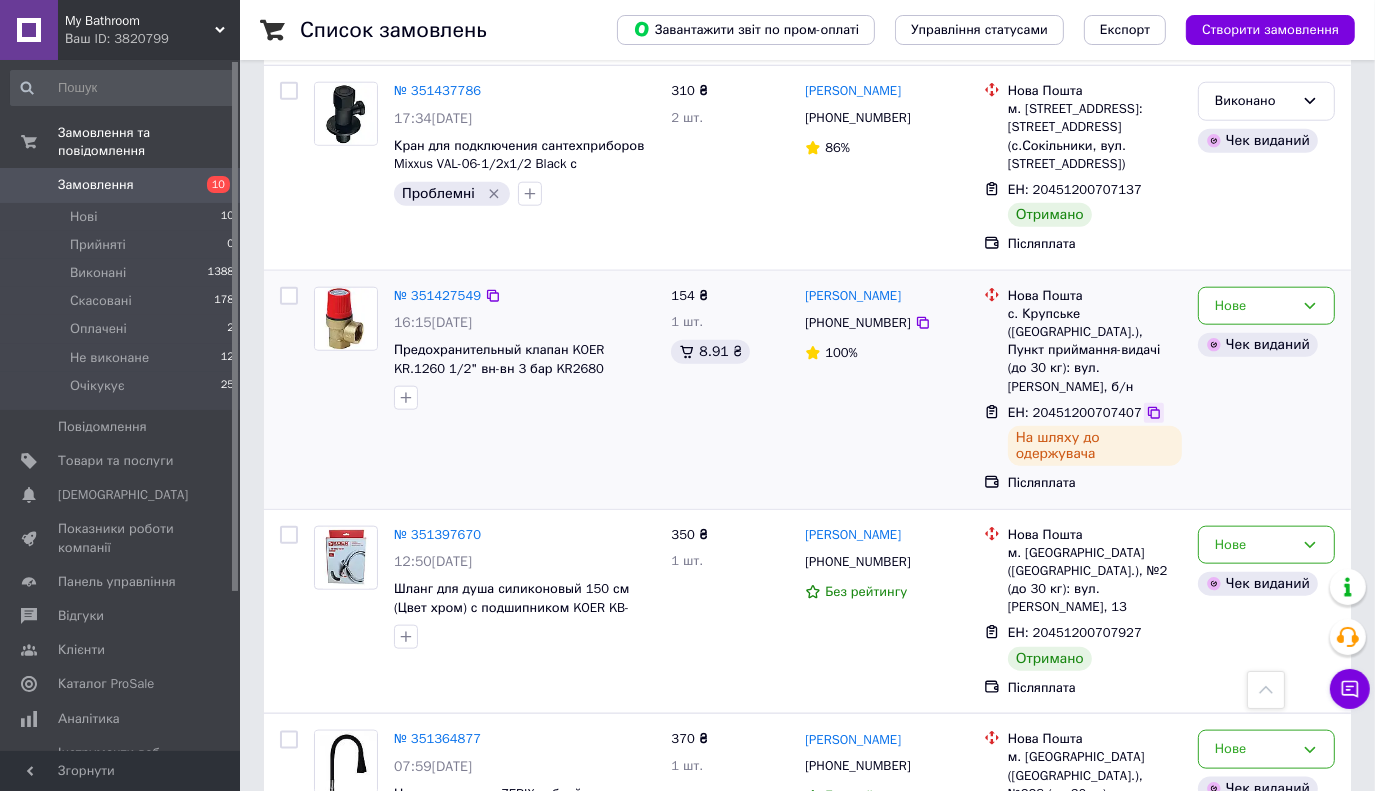 click 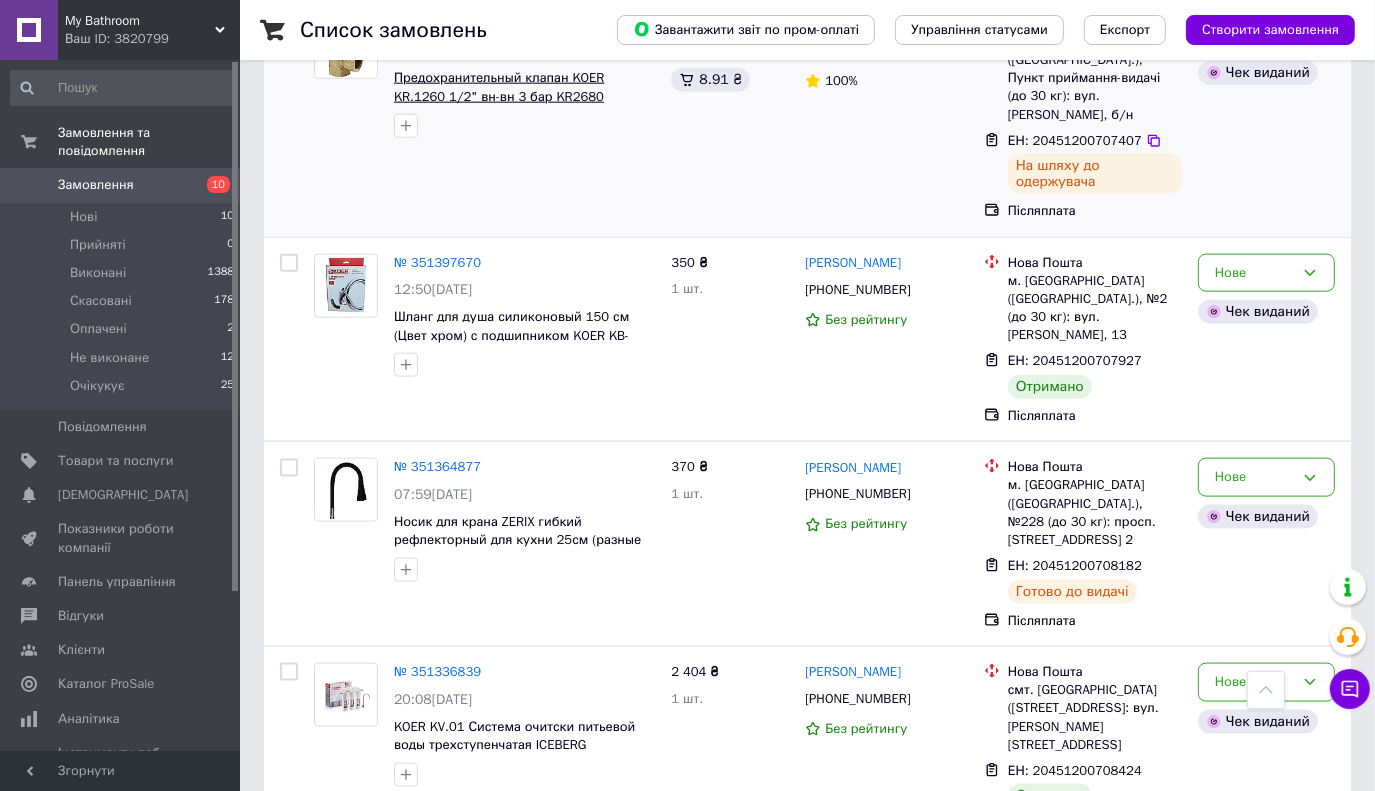 scroll, scrollTop: 2200, scrollLeft: 0, axis: vertical 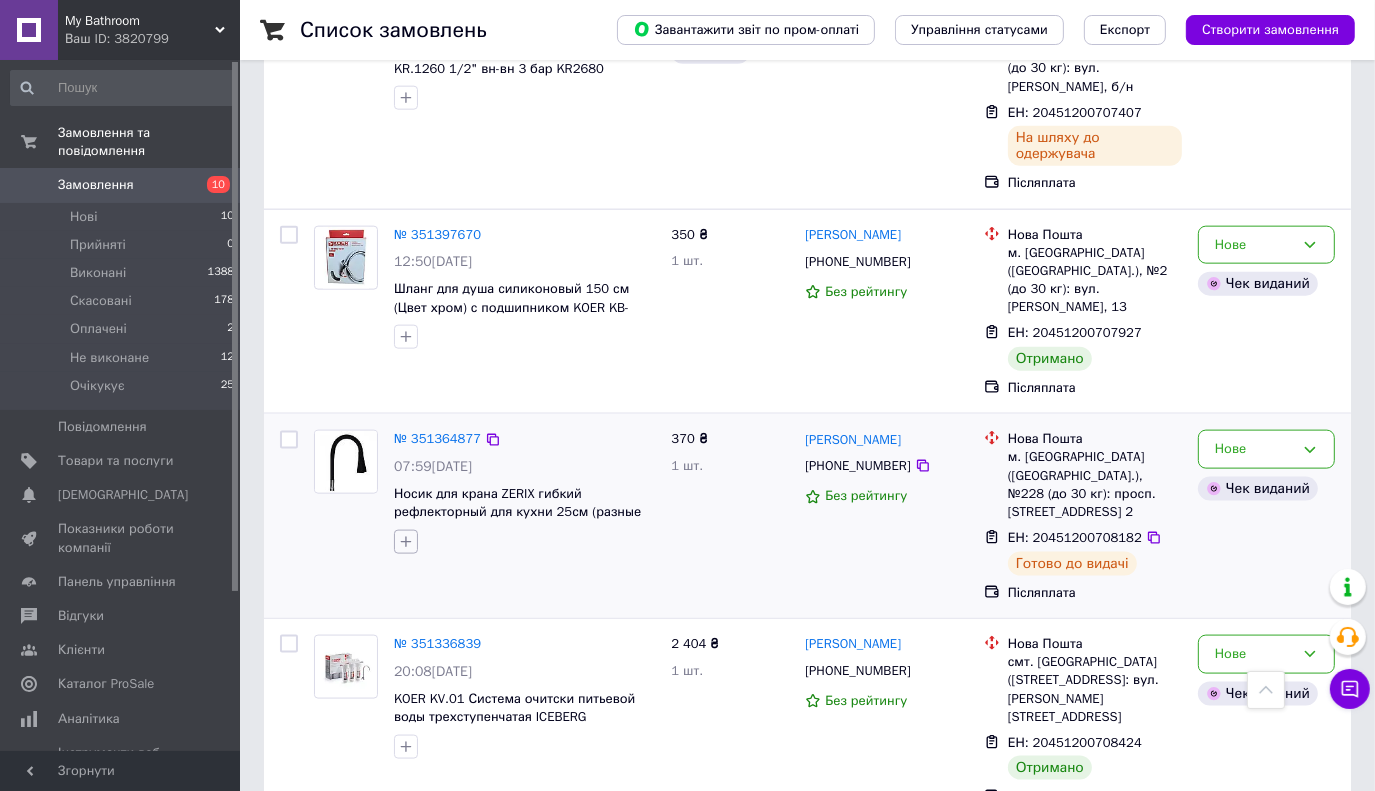 click 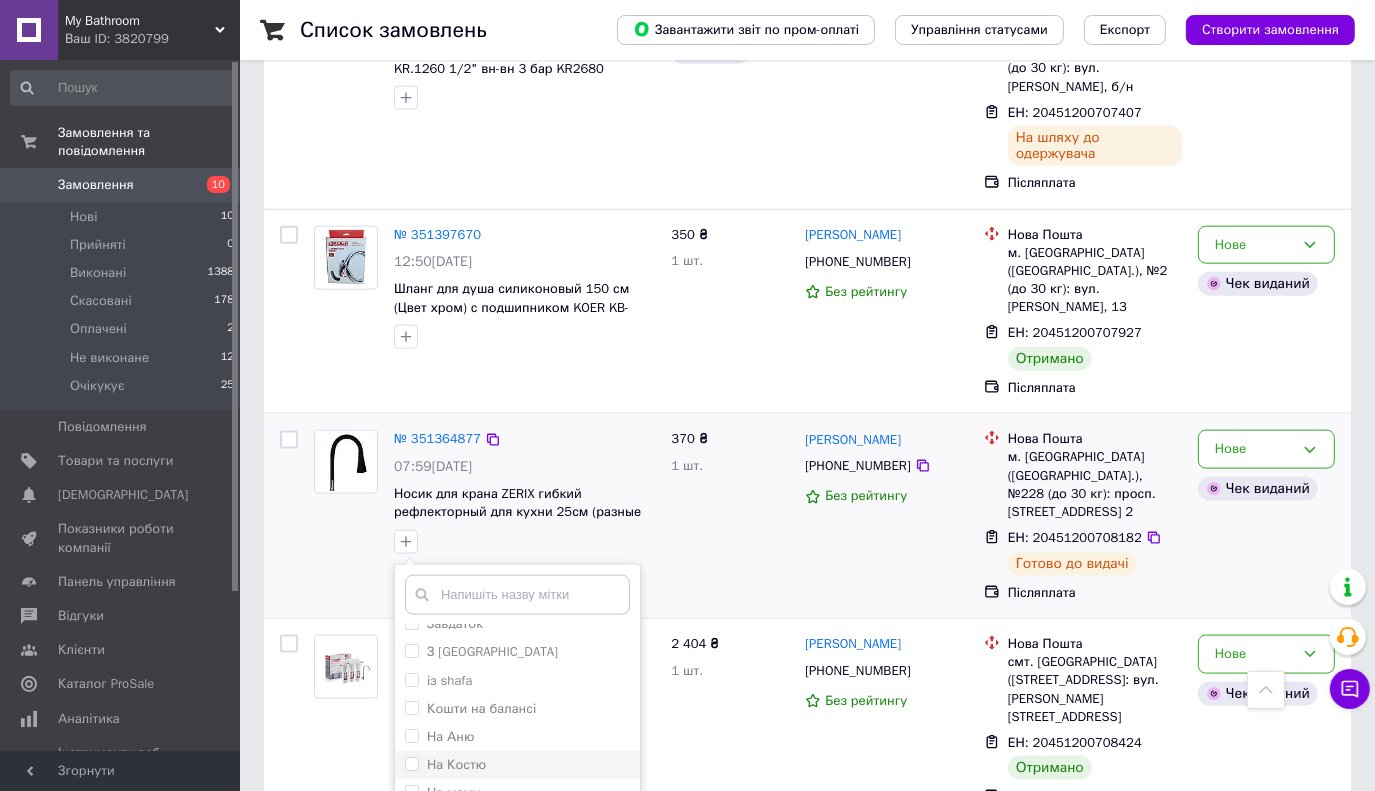 scroll, scrollTop: 66, scrollLeft: 0, axis: vertical 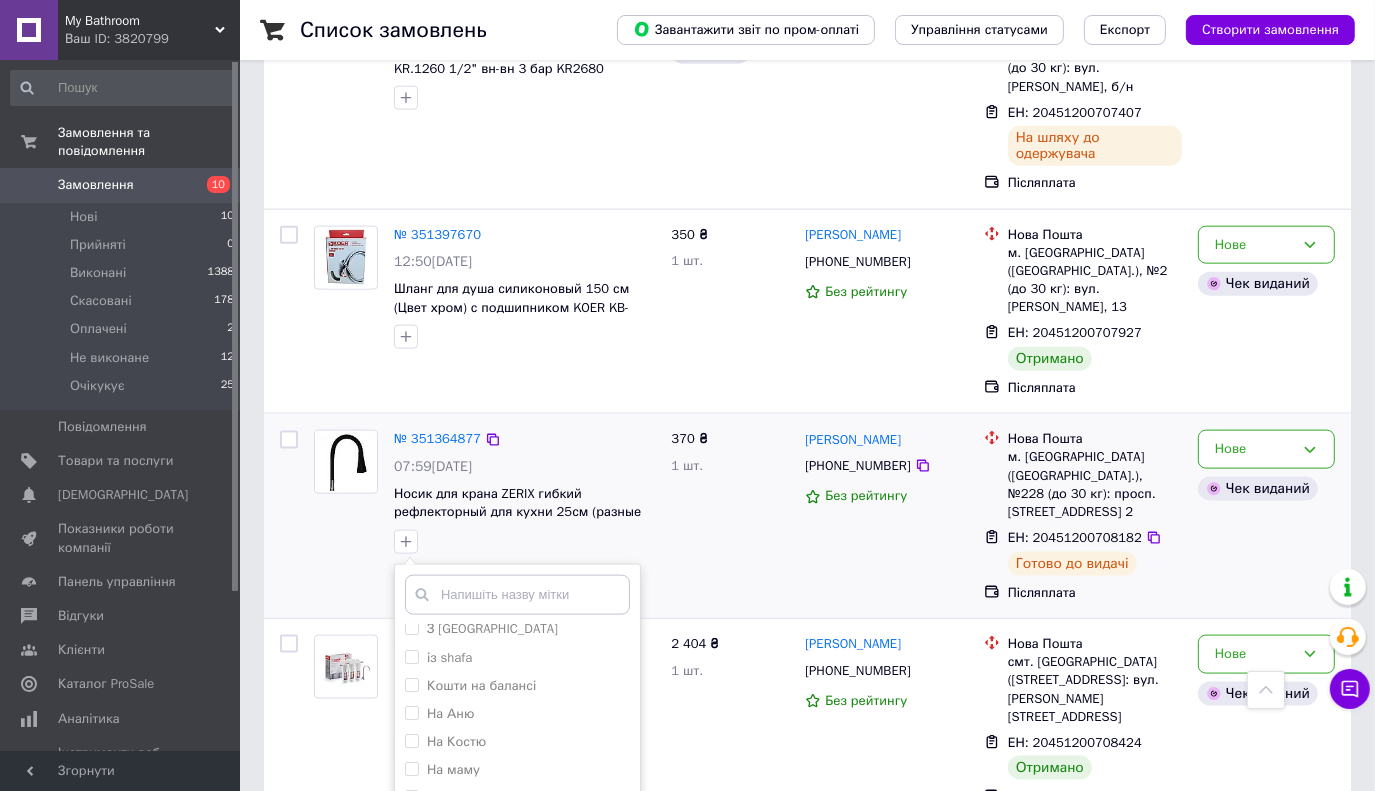 click on "Проблемні" at bounding box center (517, 883) 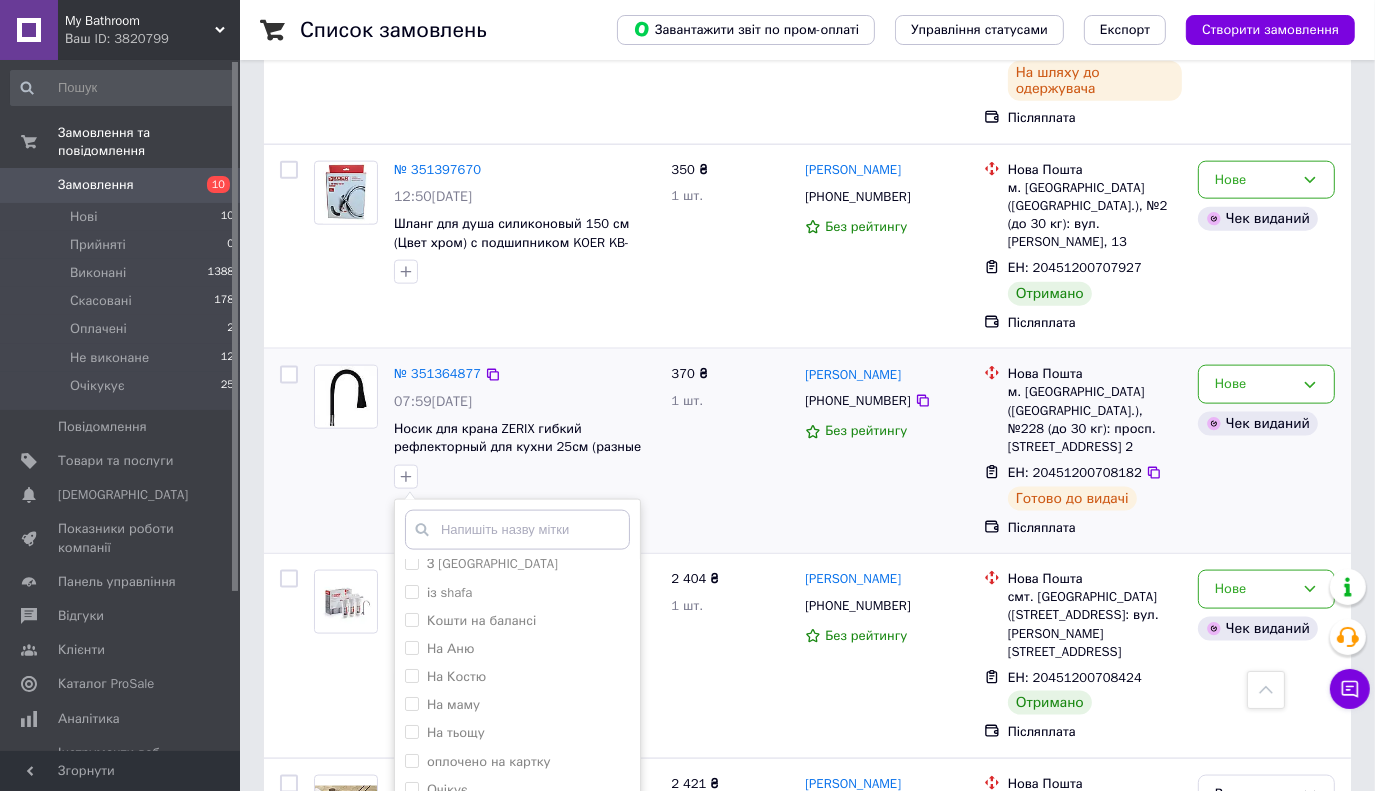 scroll, scrollTop: 2300, scrollLeft: 0, axis: vertical 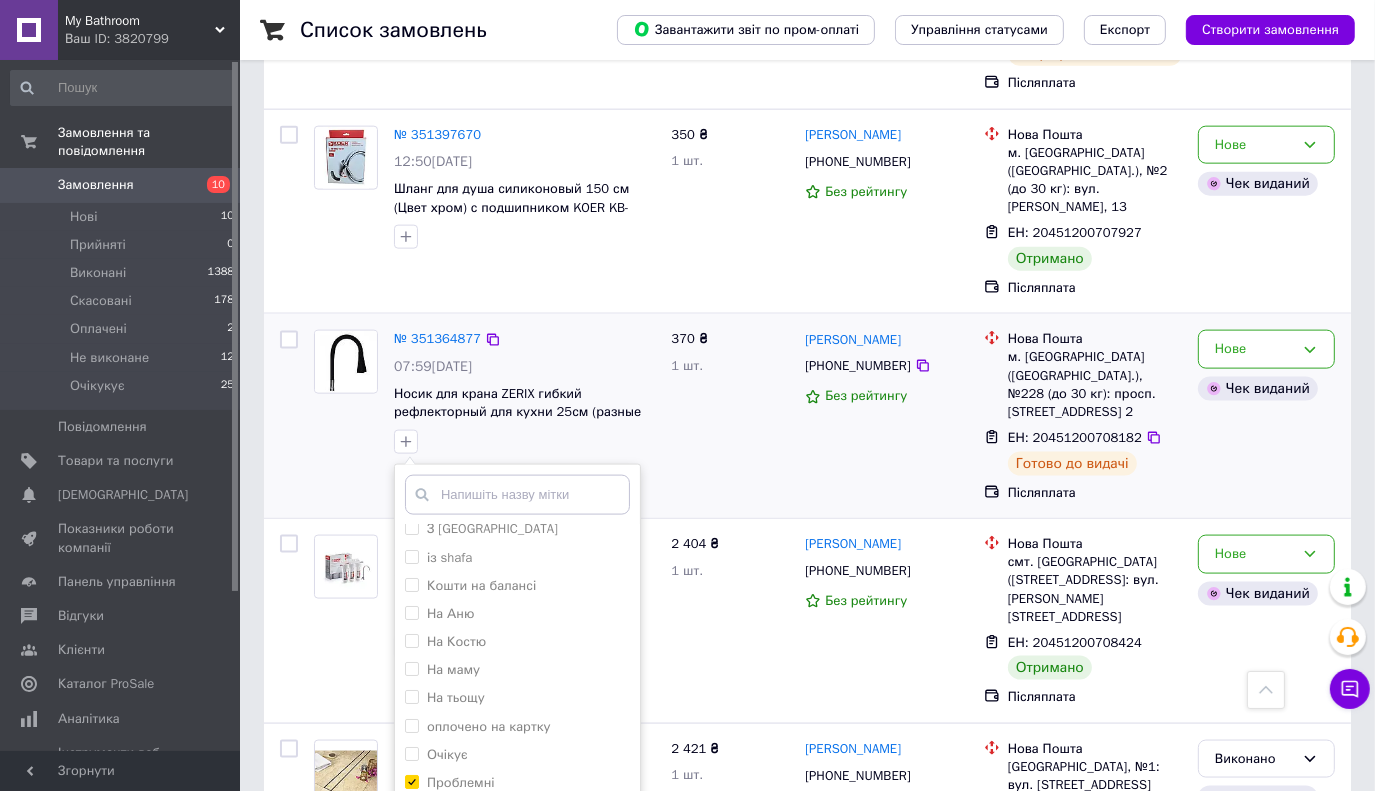click on "Додати мітку" at bounding box center (517, 861) 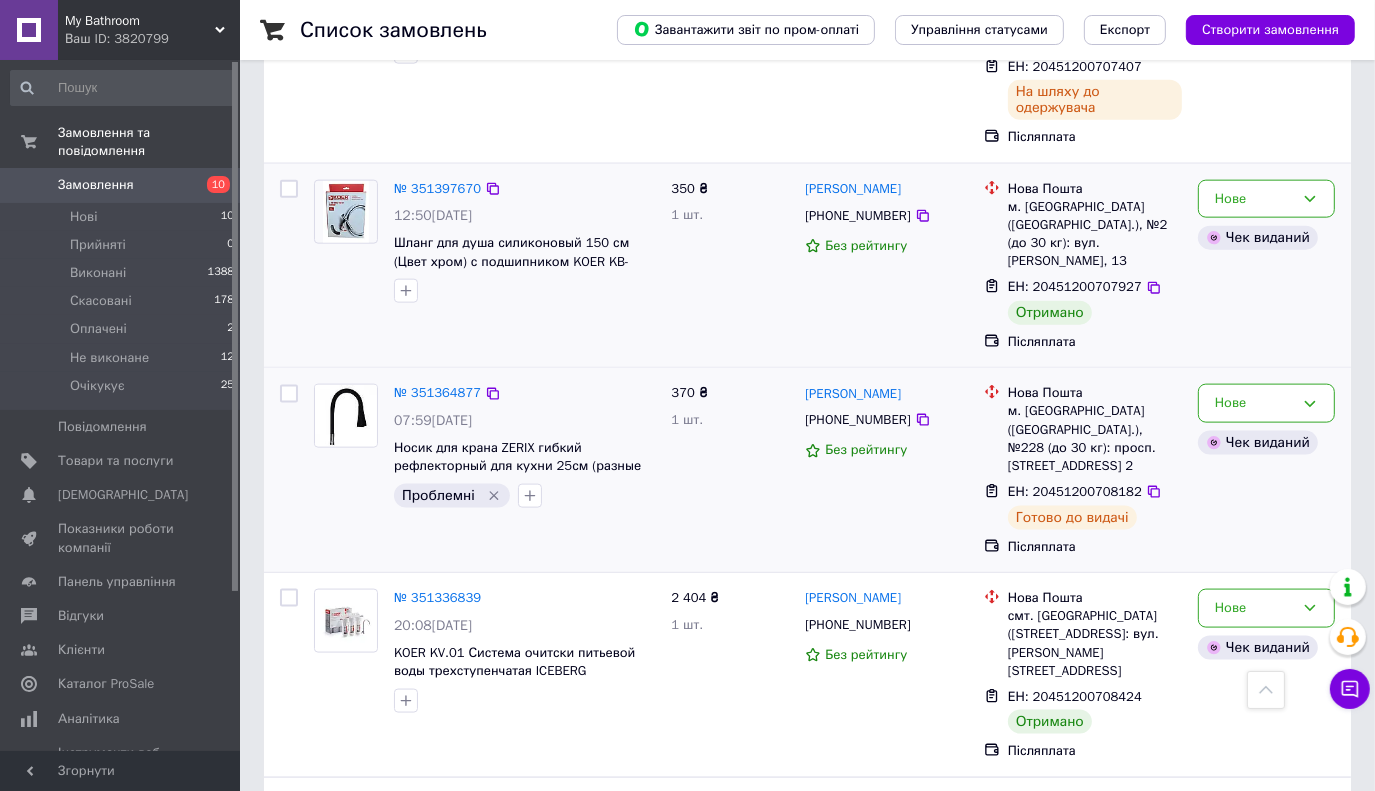scroll, scrollTop: 2400, scrollLeft: 0, axis: vertical 